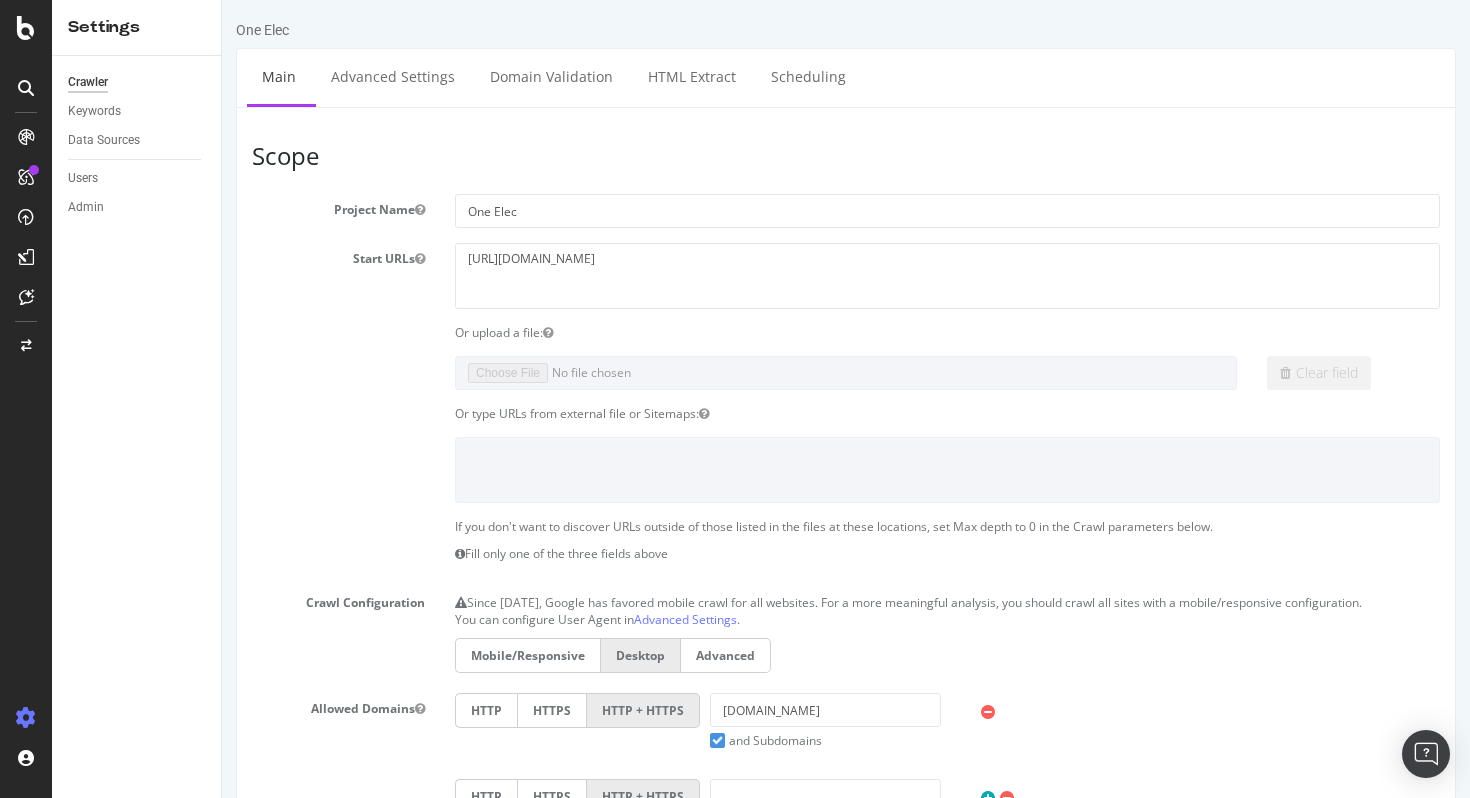 scroll, scrollTop: 0, scrollLeft: 0, axis: both 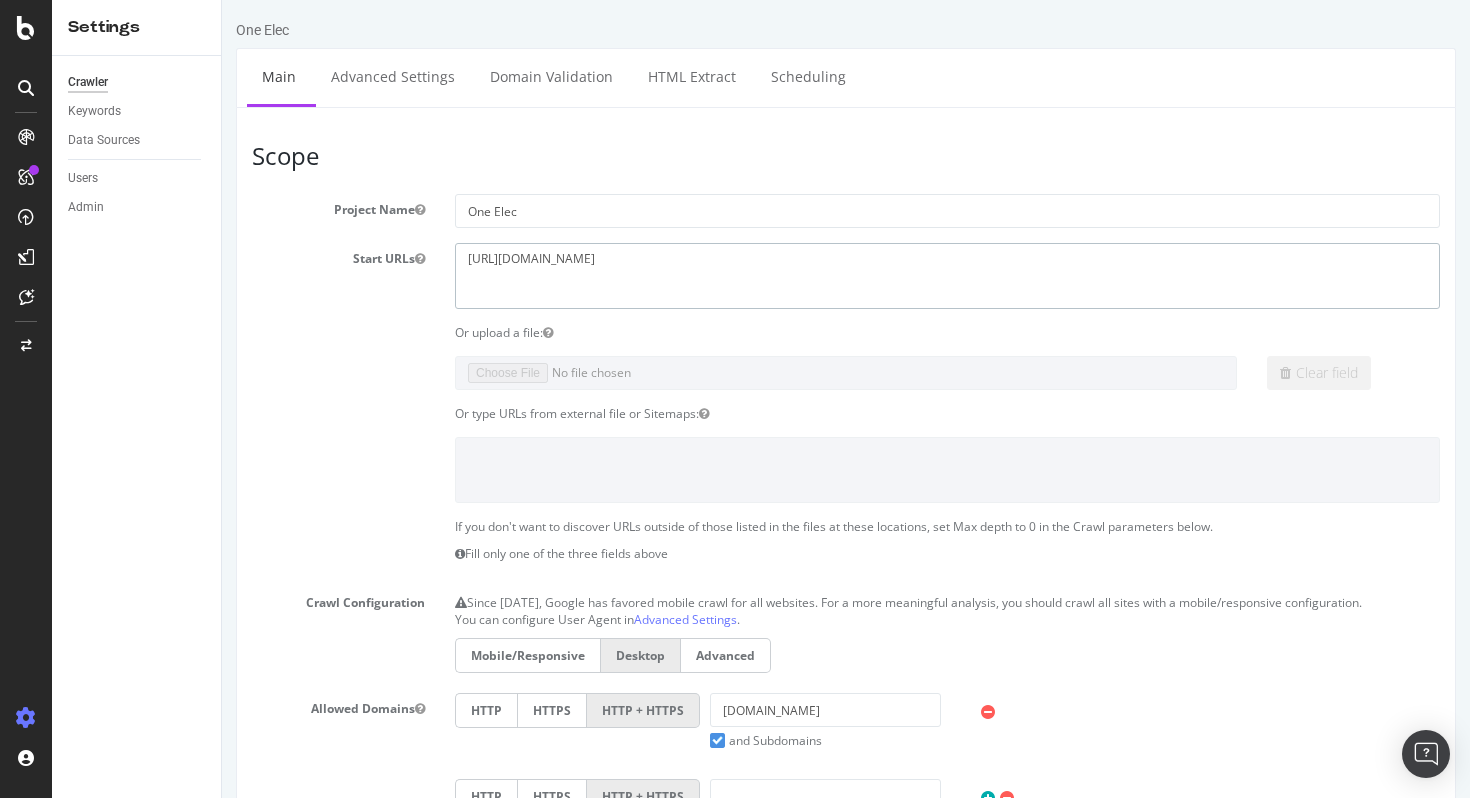 click on "[URL][DOMAIN_NAME]" at bounding box center [947, 275] 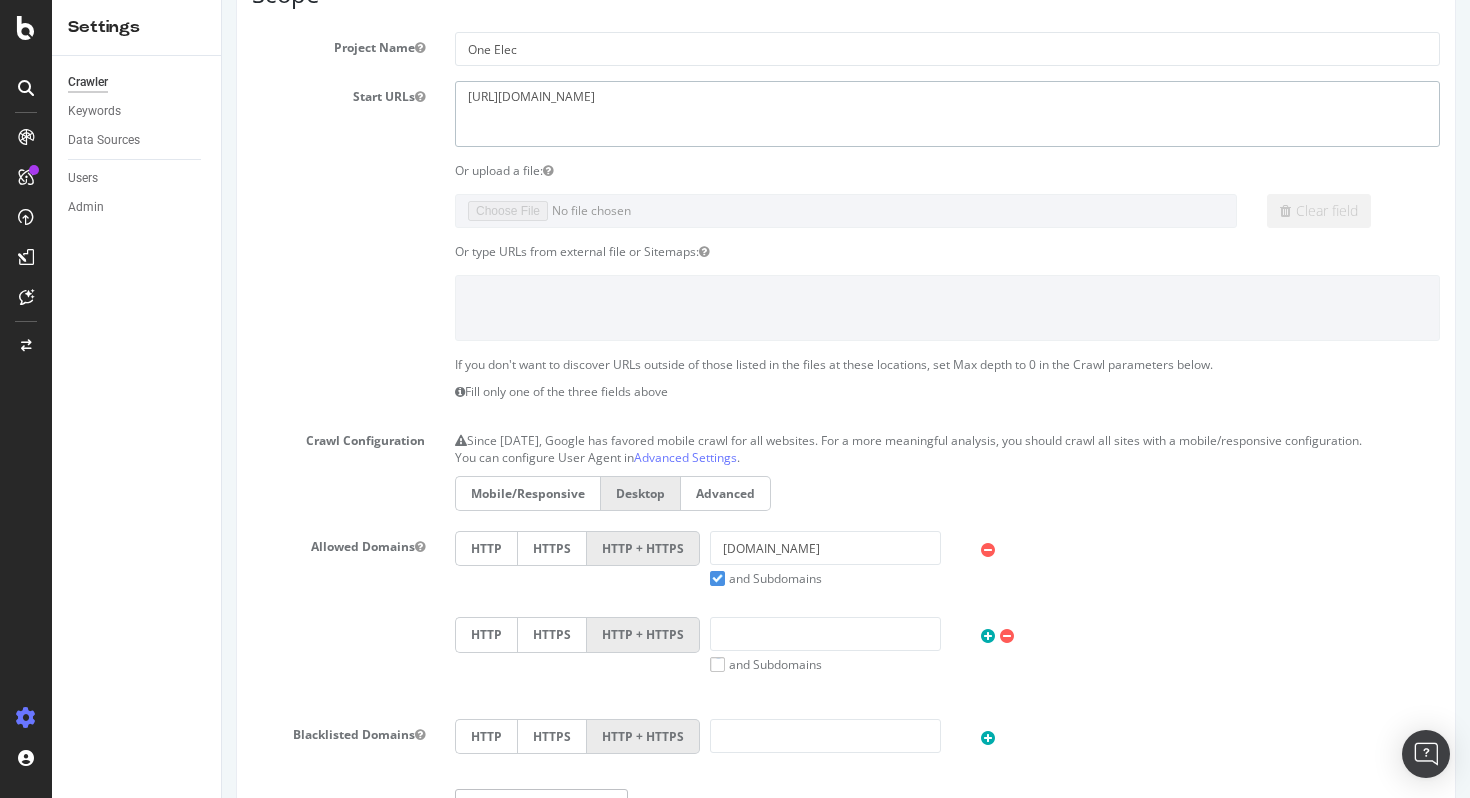 scroll, scrollTop: 173, scrollLeft: 0, axis: vertical 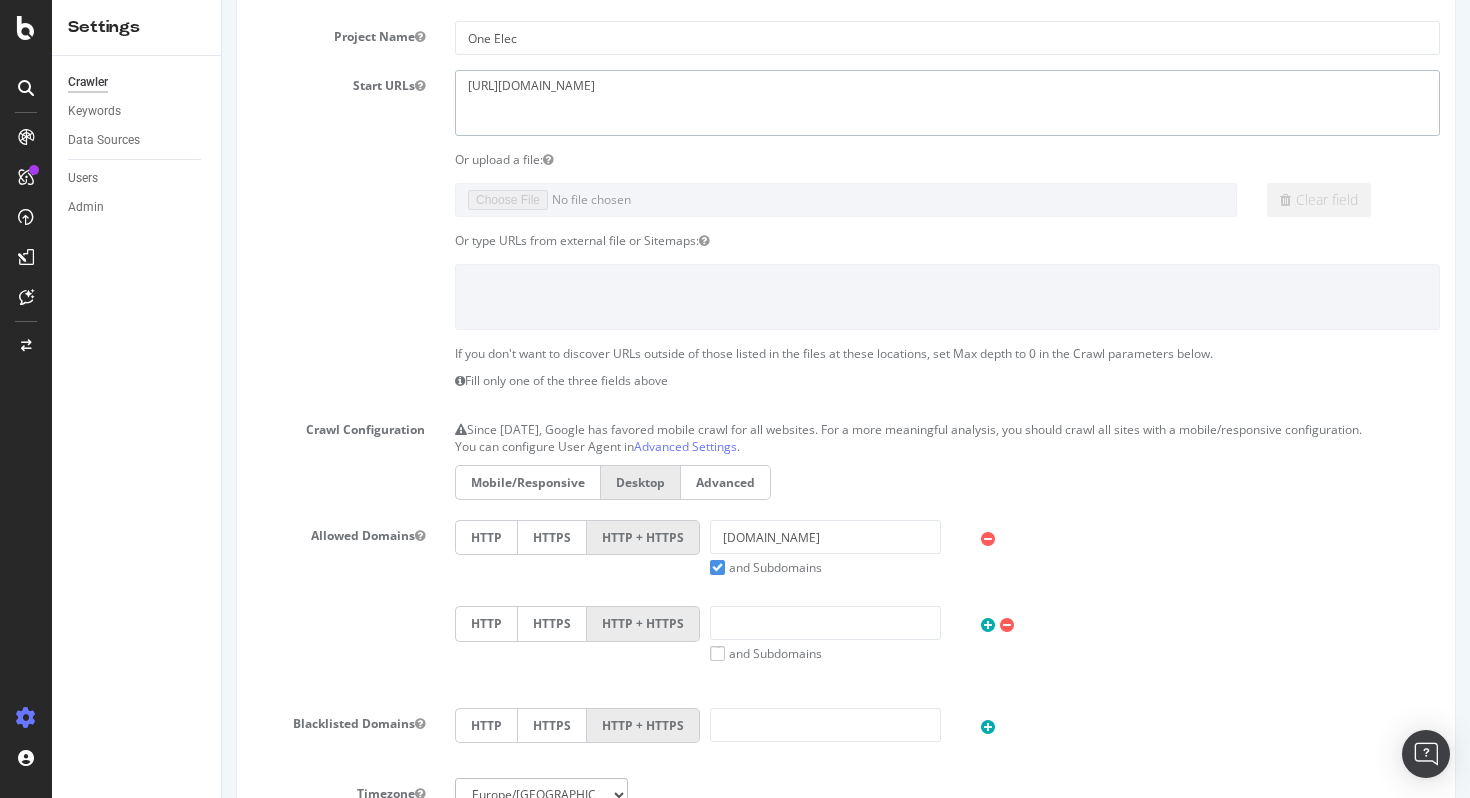 type on "[URL][DOMAIN_NAME]" 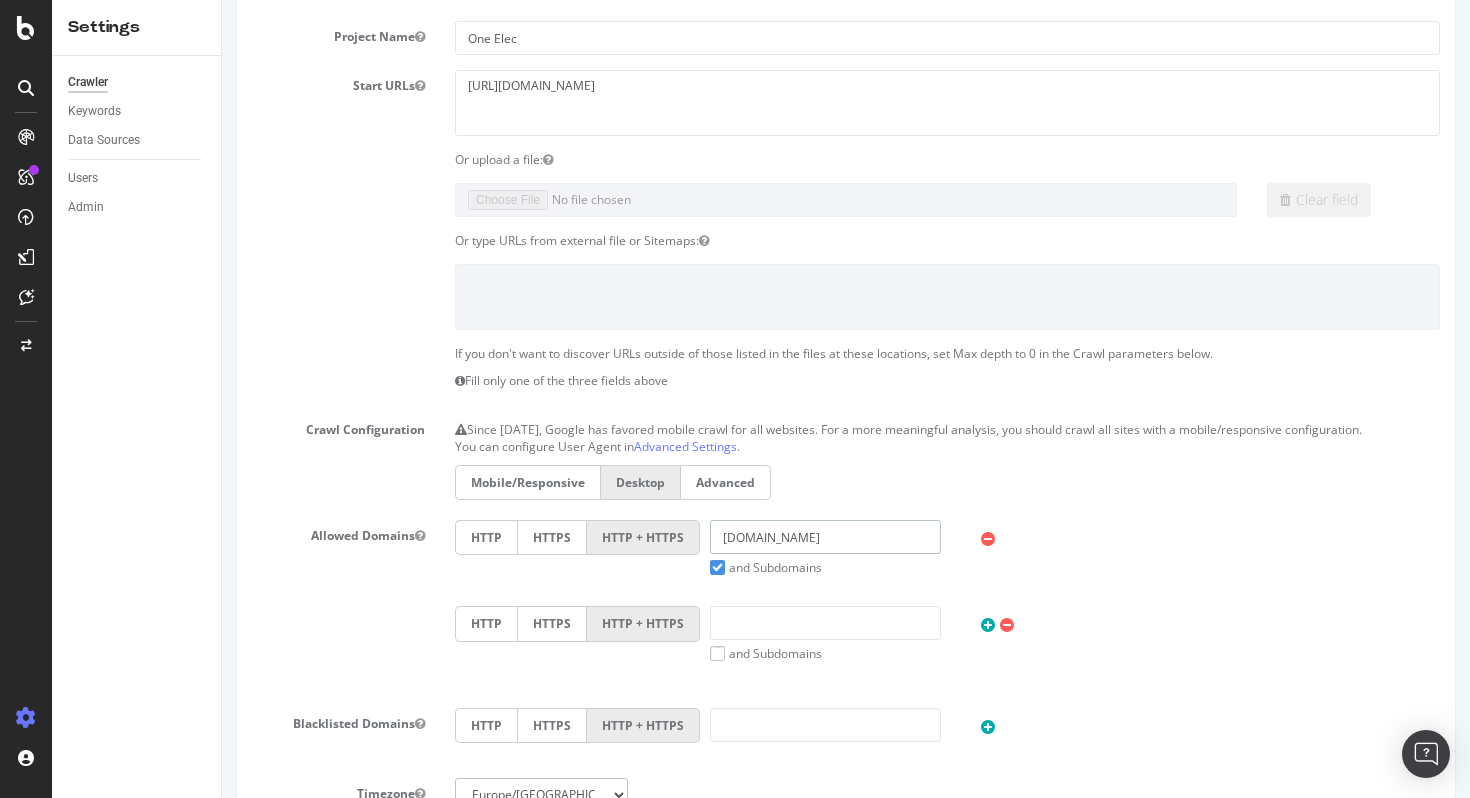 click on "[DOMAIN_NAME]" at bounding box center (825, 537) 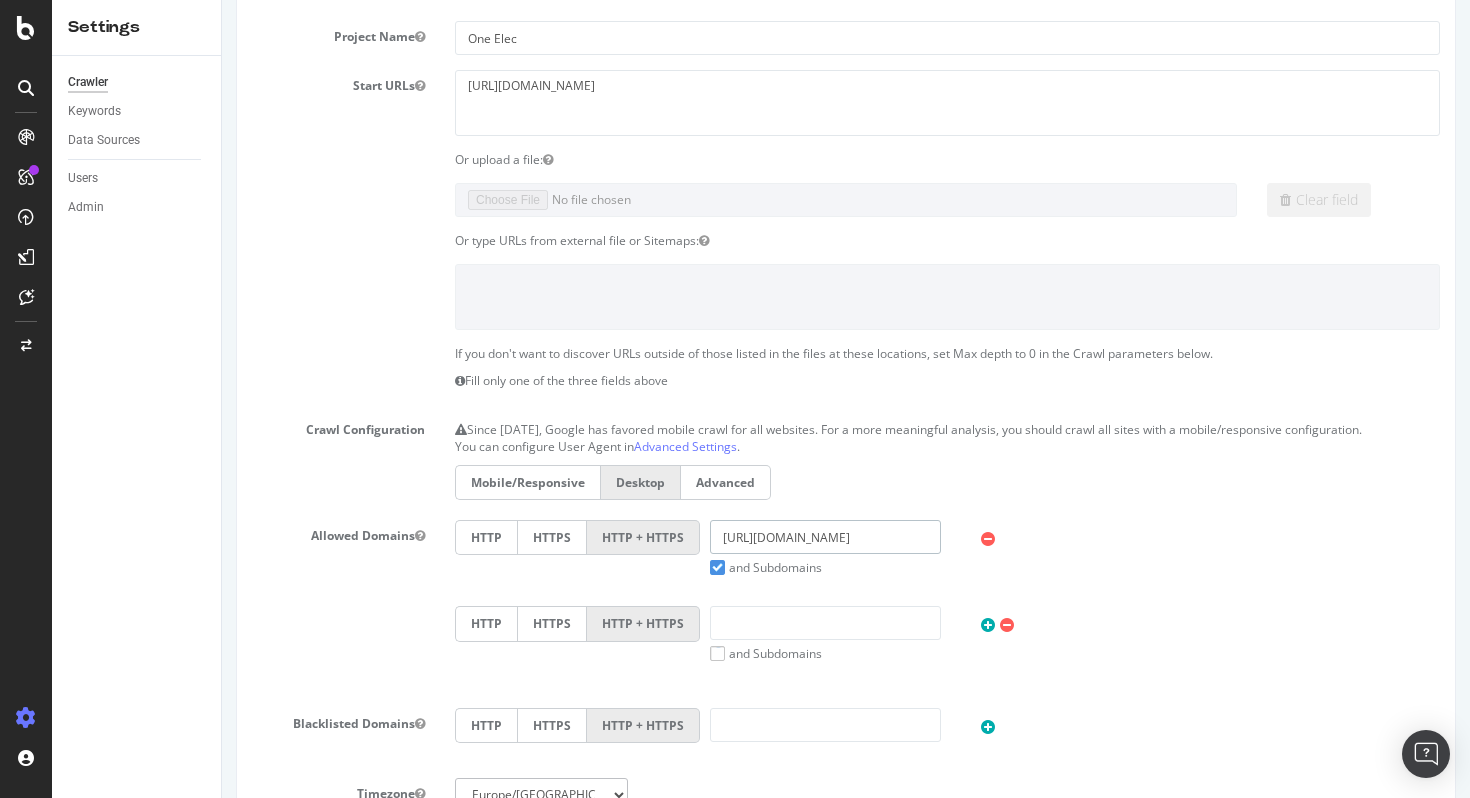 drag, startPoint x: 757, startPoint y: 533, endPoint x: 650, endPoint y: 533, distance: 107 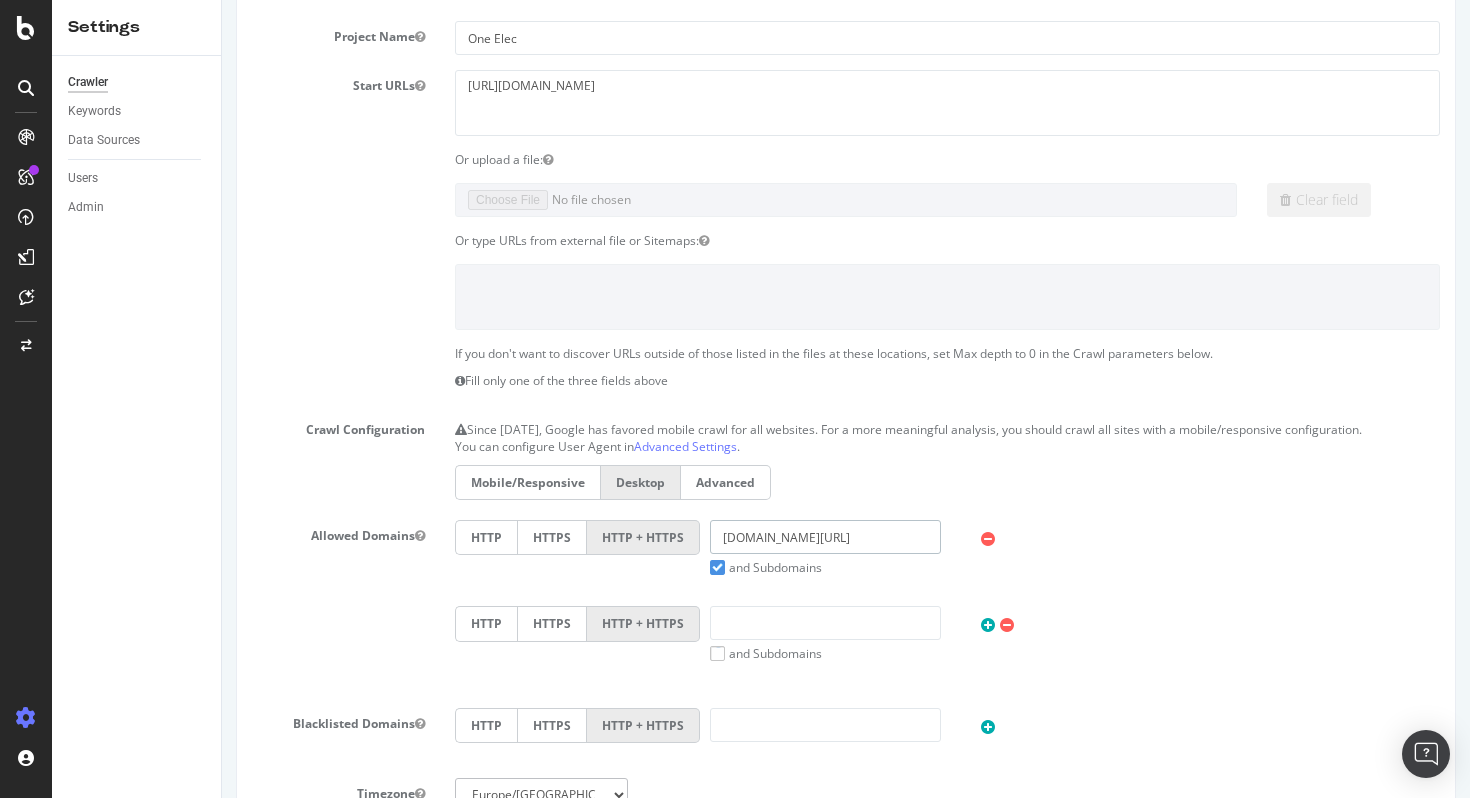 type on "[DOMAIN_NAME][URL]" 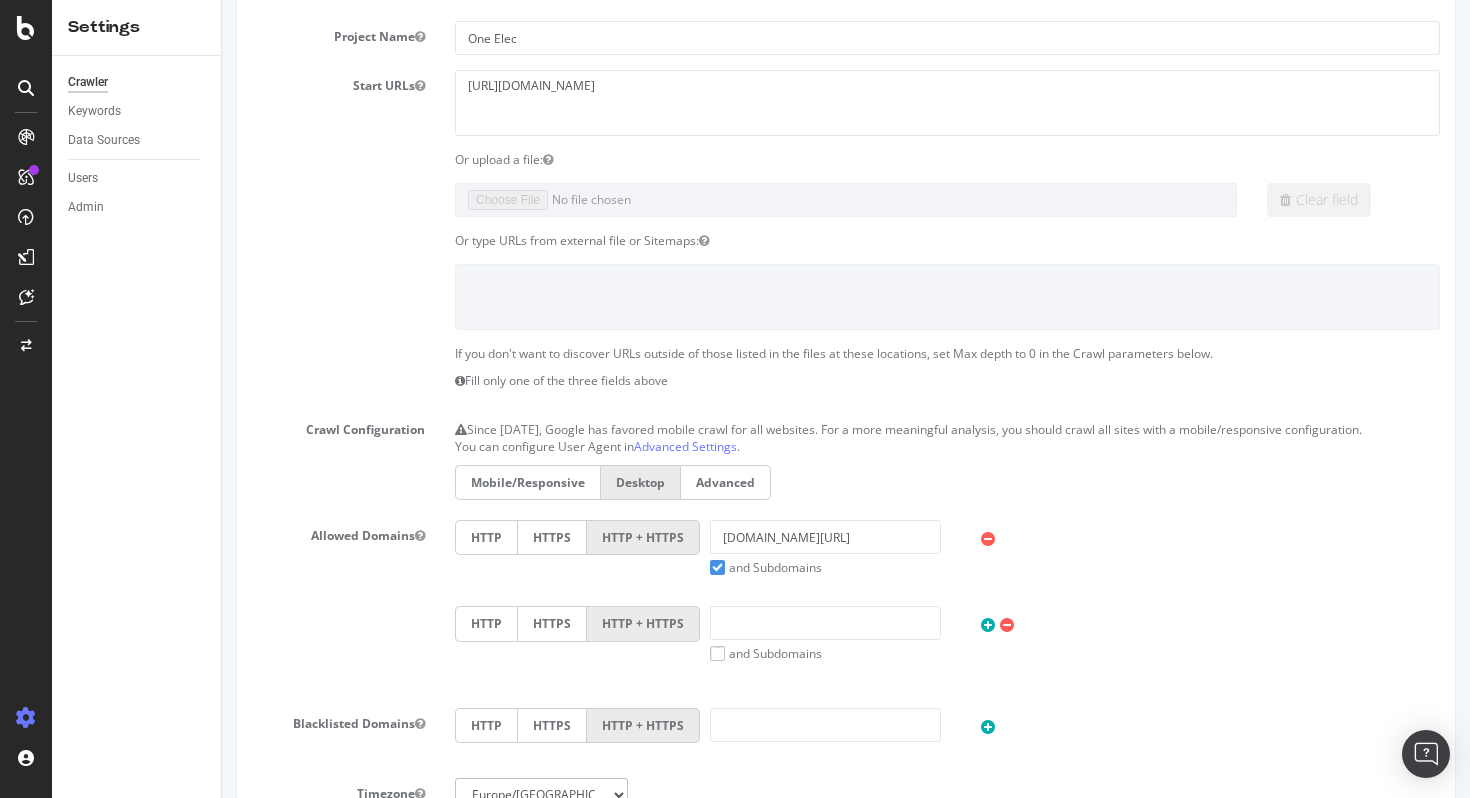 click on "Mobile/Responsive Desktop Advanced" at bounding box center (947, 485) 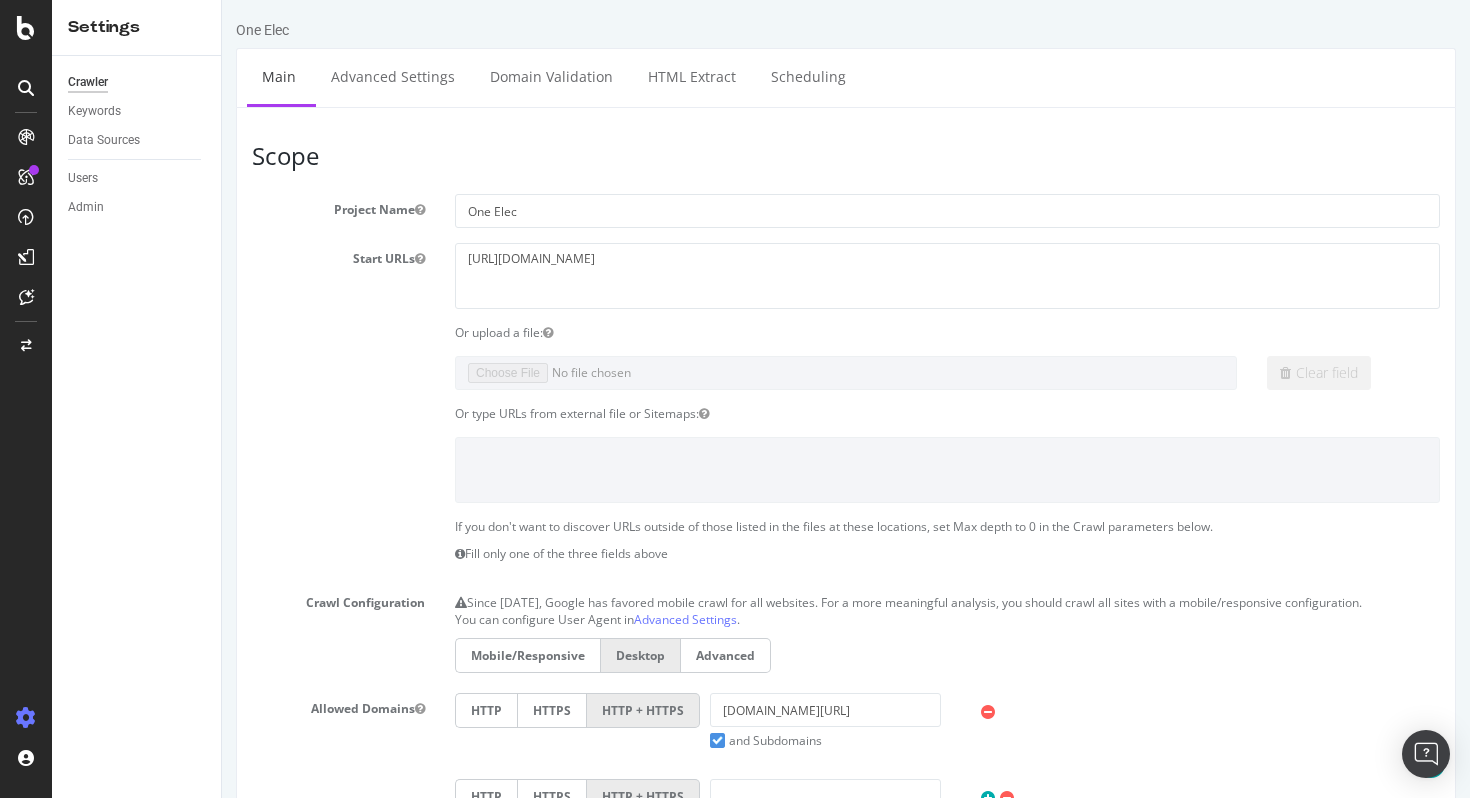 scroll, scrollTop: 799, scrollLeft: 0, axis: vertical 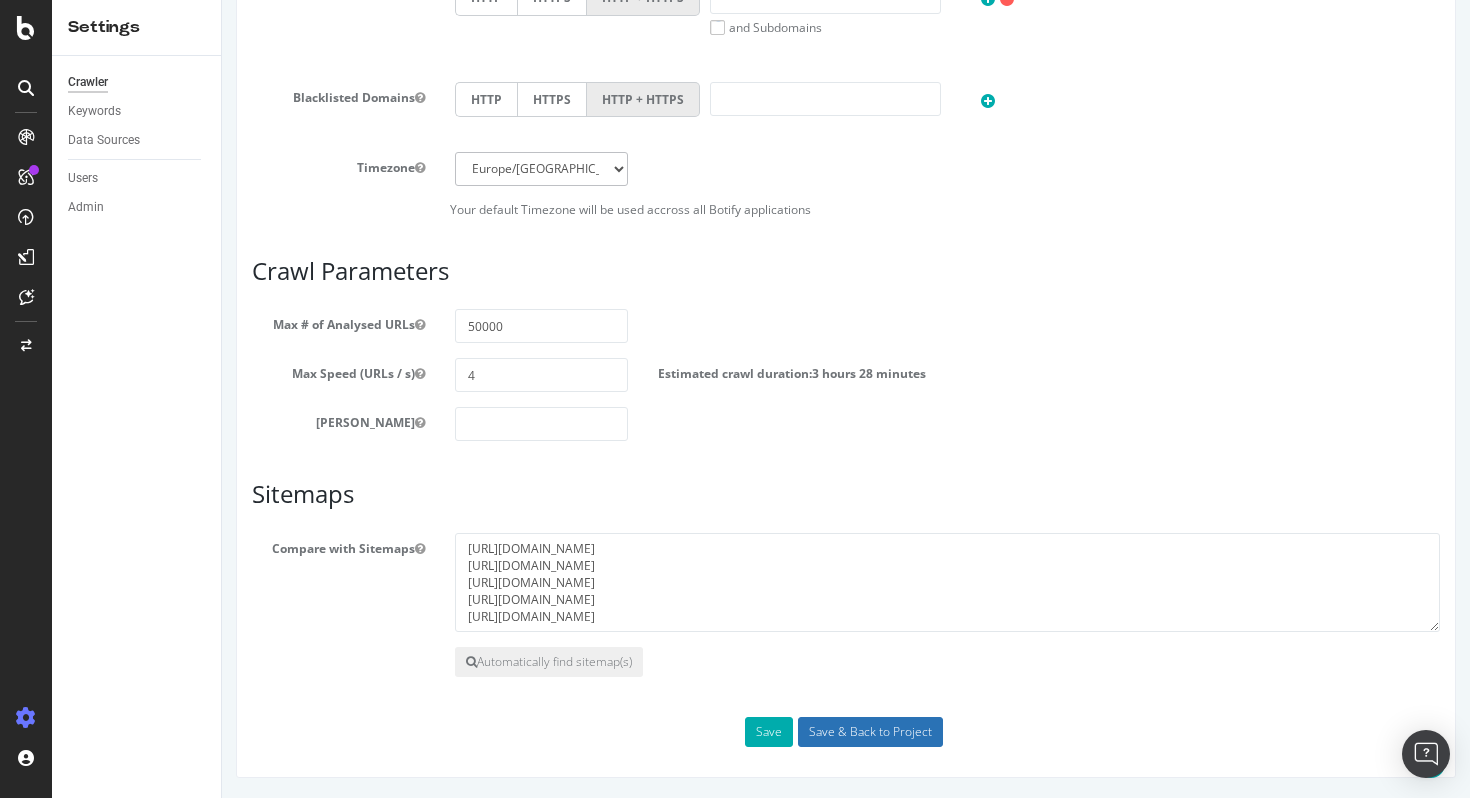 click on "Save & Back to Project" at bounding box center [870, 732] 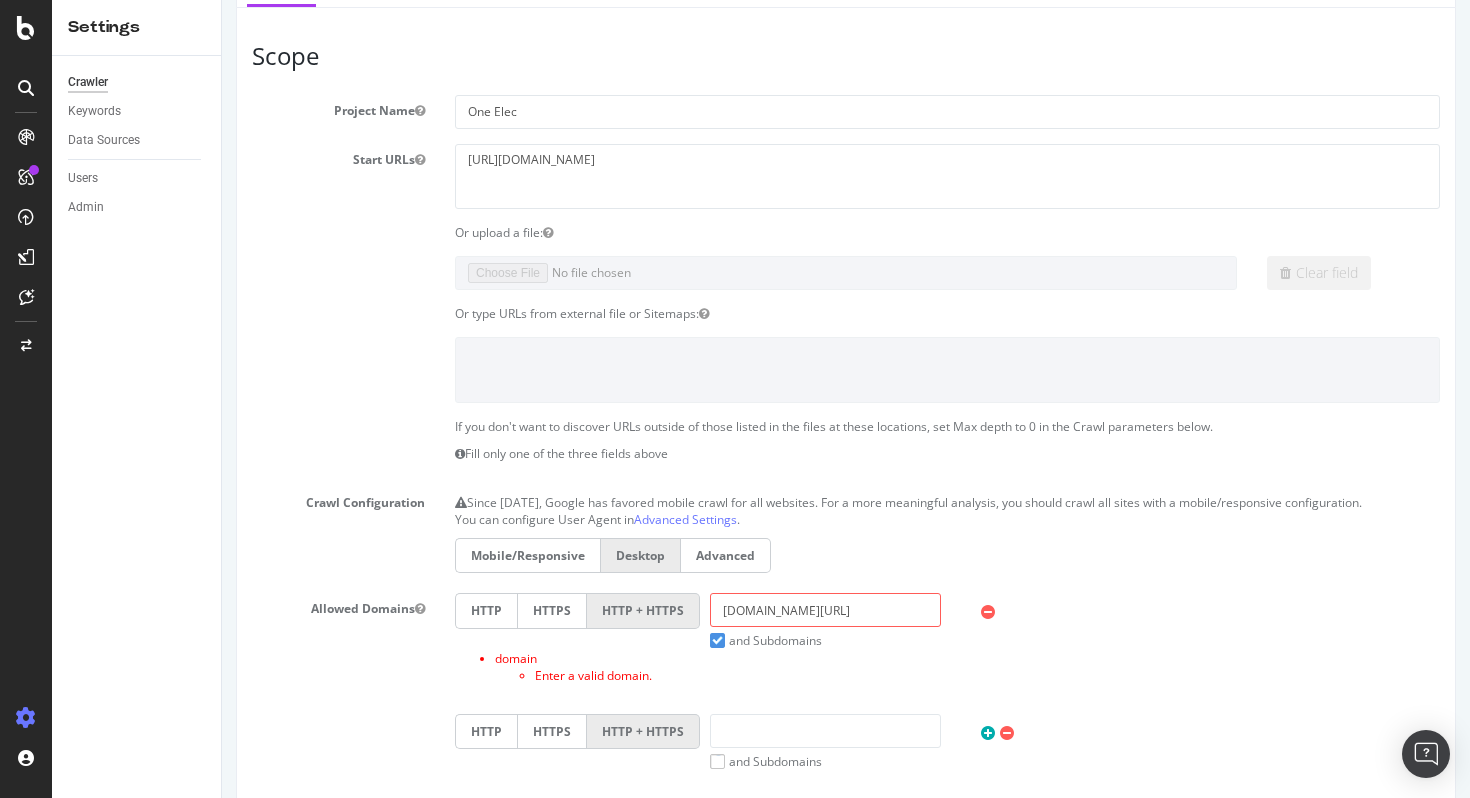 scroll, scrollTop: 165, scrollLeft: 0, axis: vertical 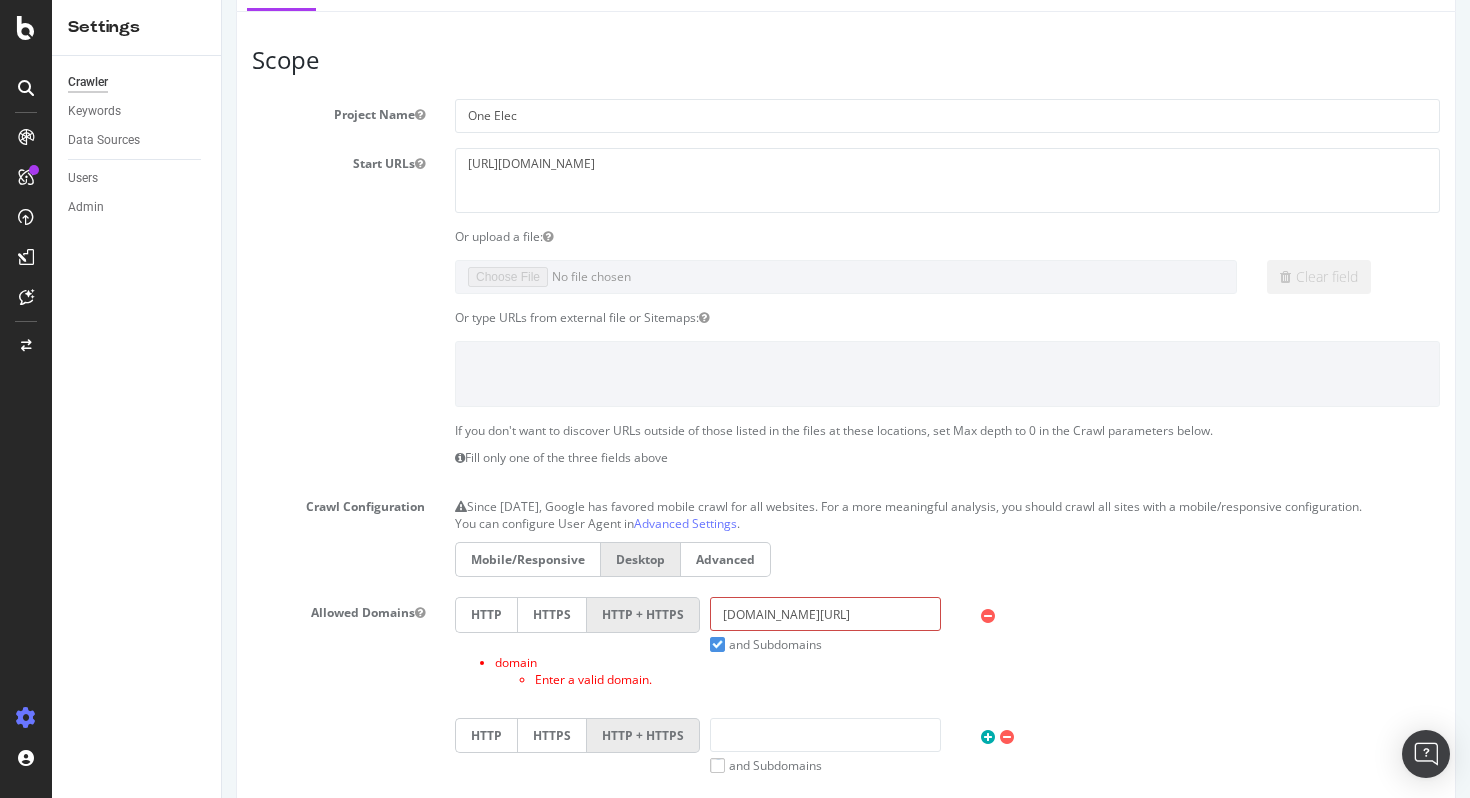click on "[DOMAIN_NAME][URL]" at bounding box center (825, 614) 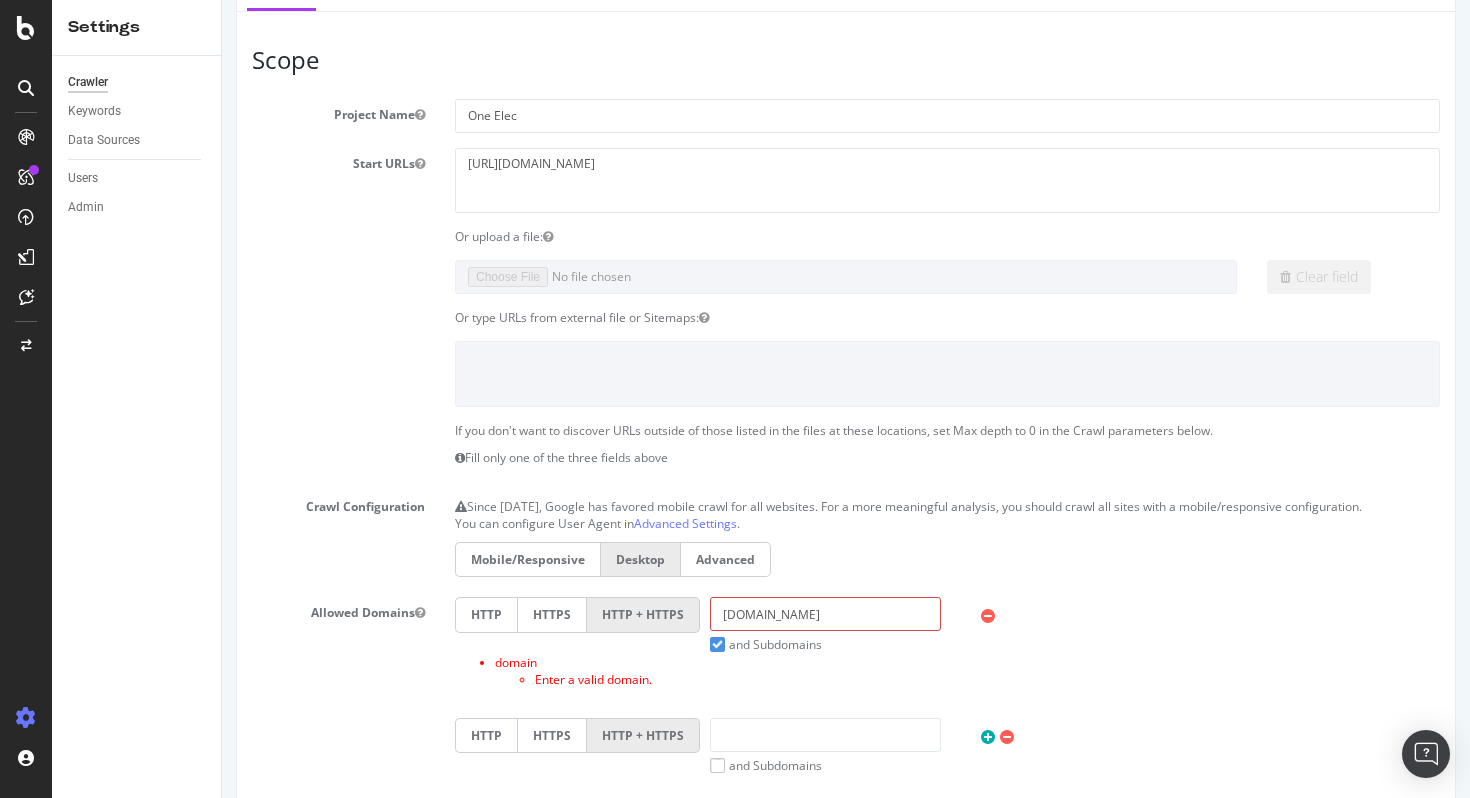 type on "[DOMAIN_NAME]" 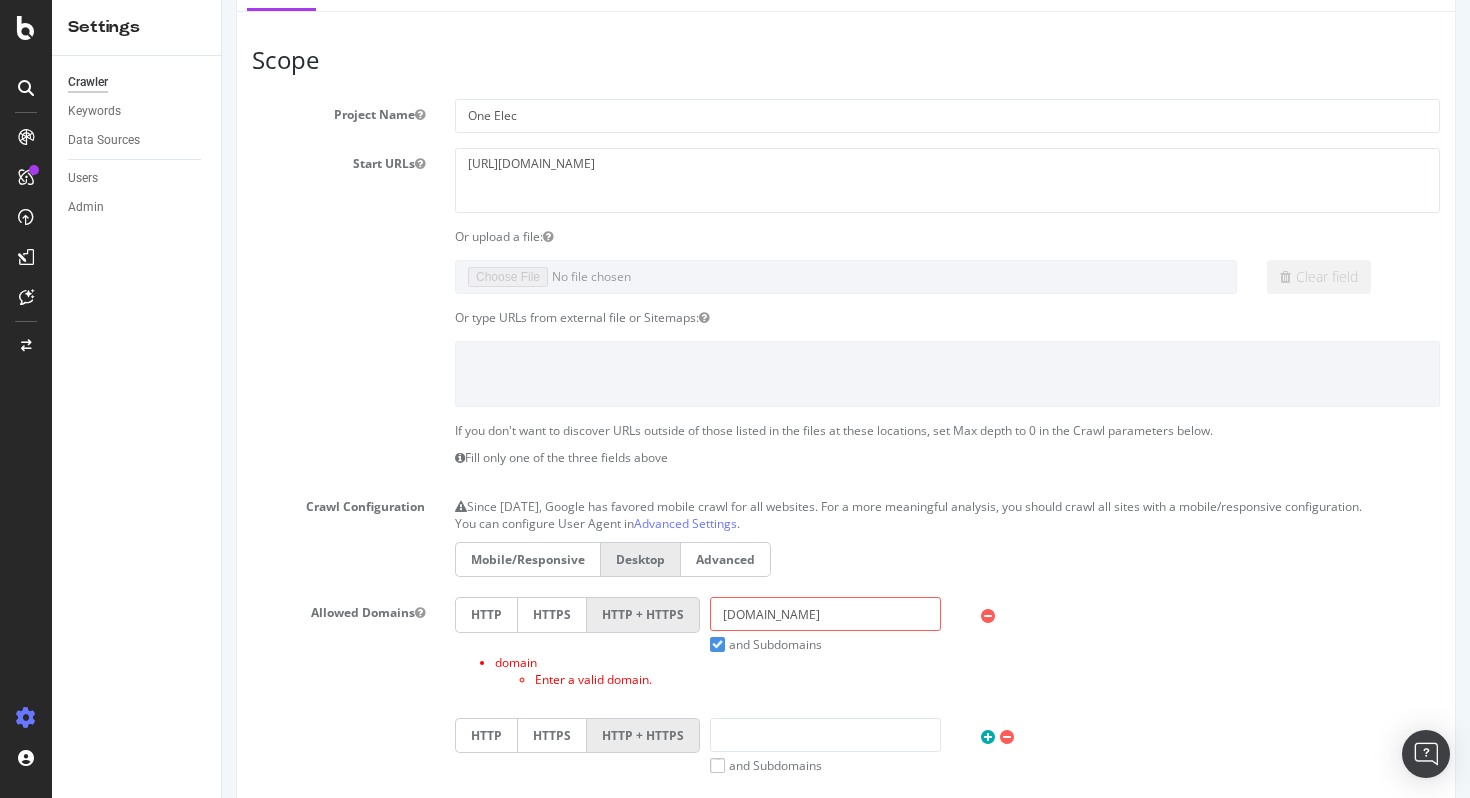 click on "Mobile/Responsive Desktop Advanced" at bounding box center (947, 562) 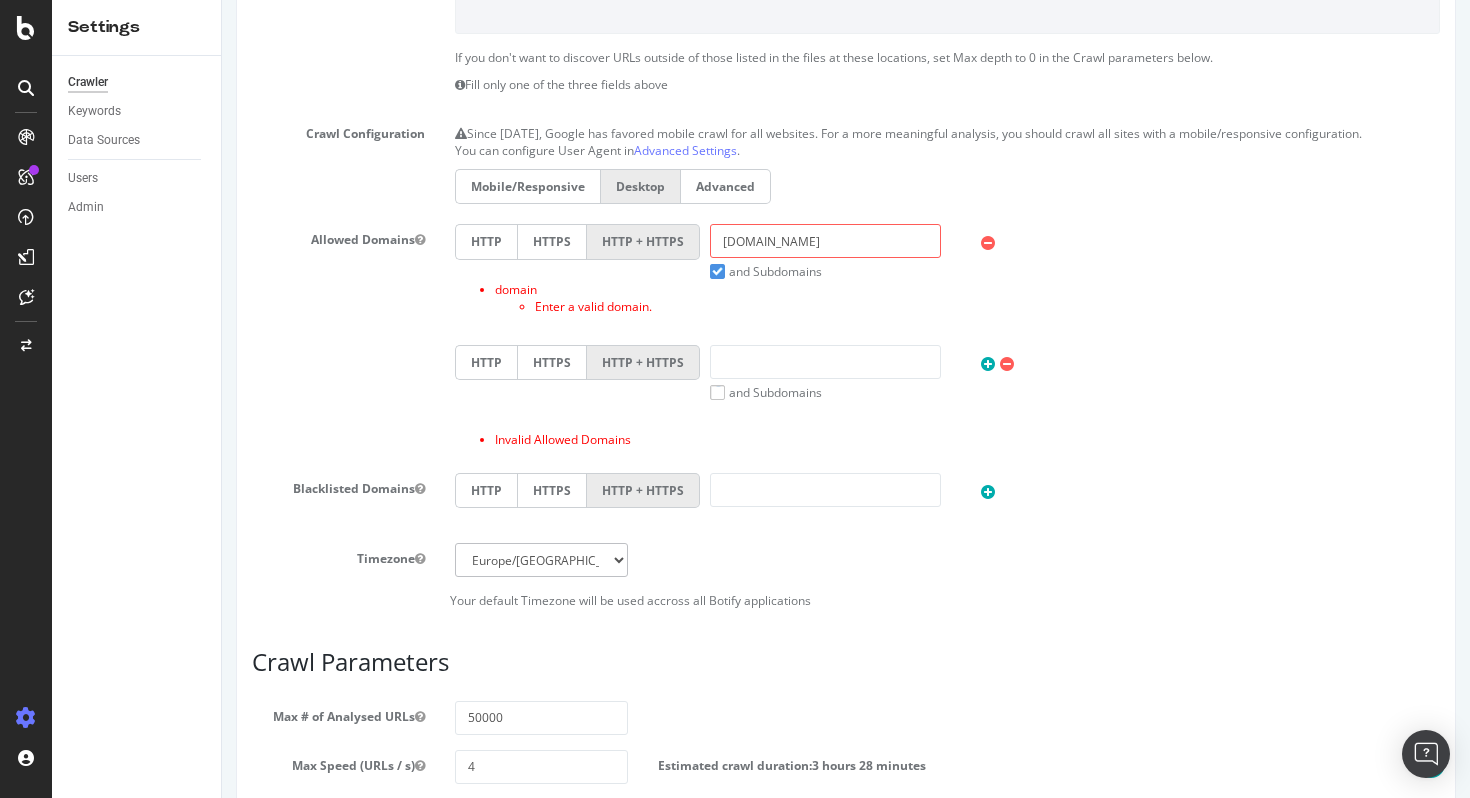 scroll, scrollTop: 930, scrollLeft: 0, axis: vertical 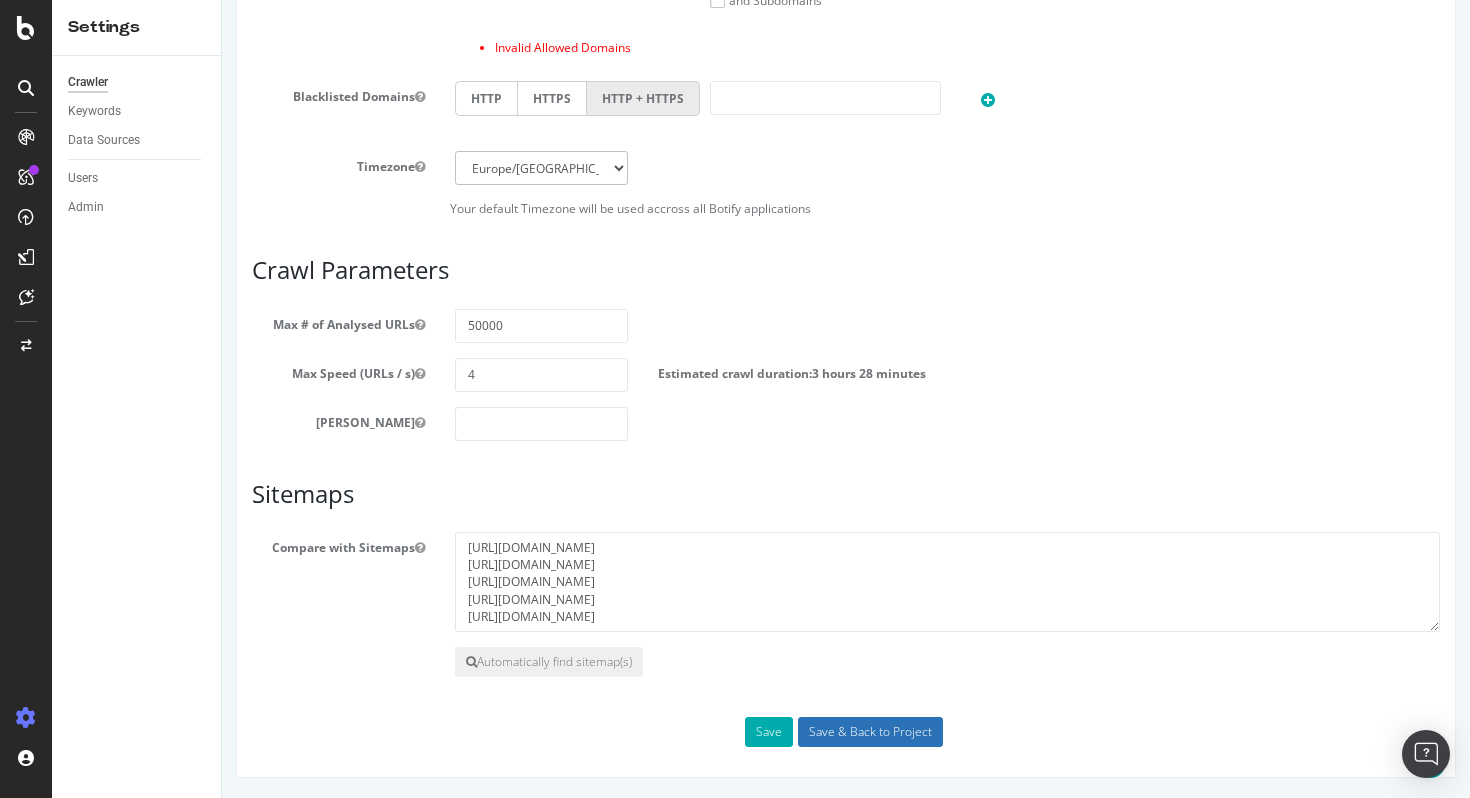 click on "Save & Back to Project" at bounding box center (870, 732) 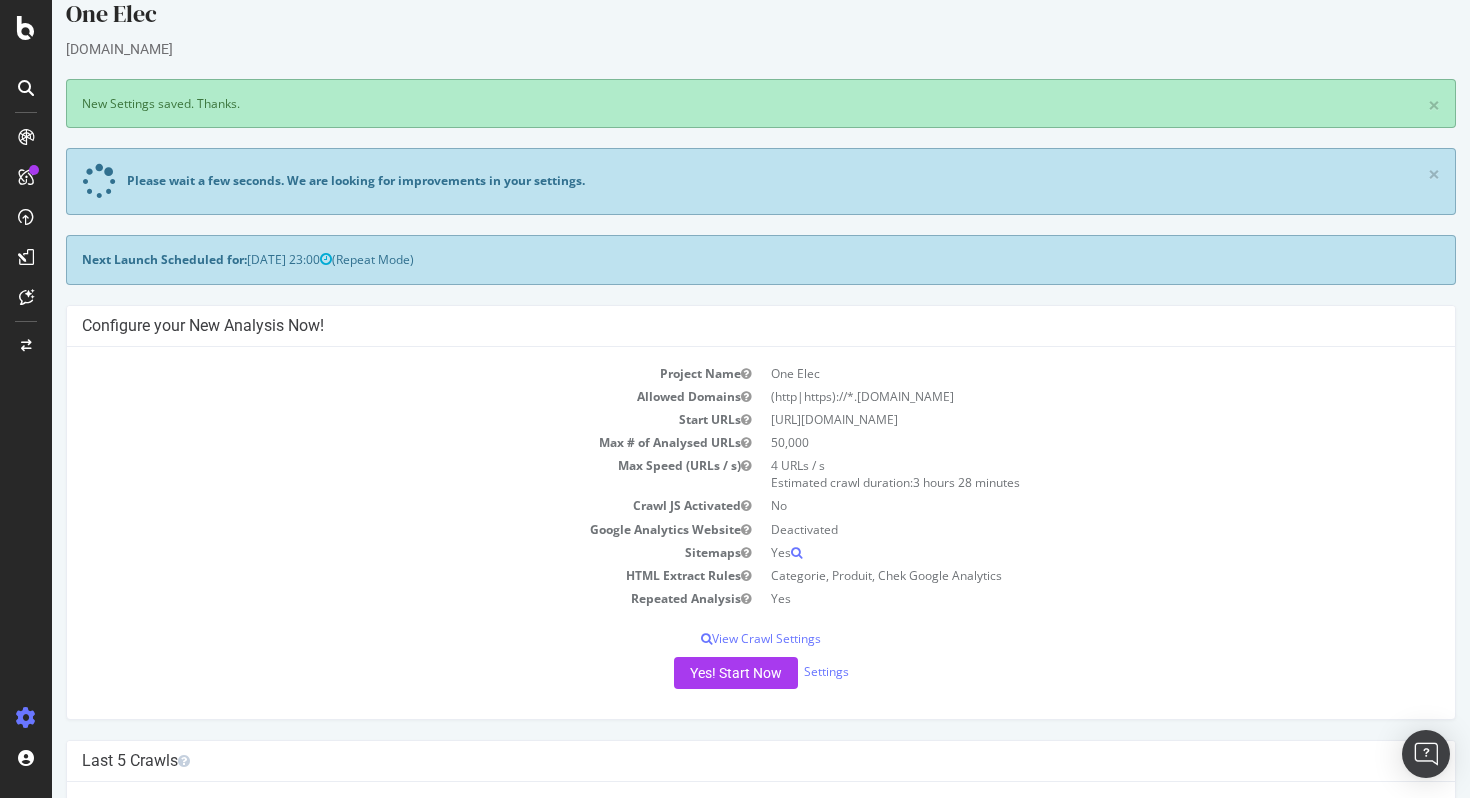 scroll, scrollTop: 0, scrollLeft: 0, axis: both 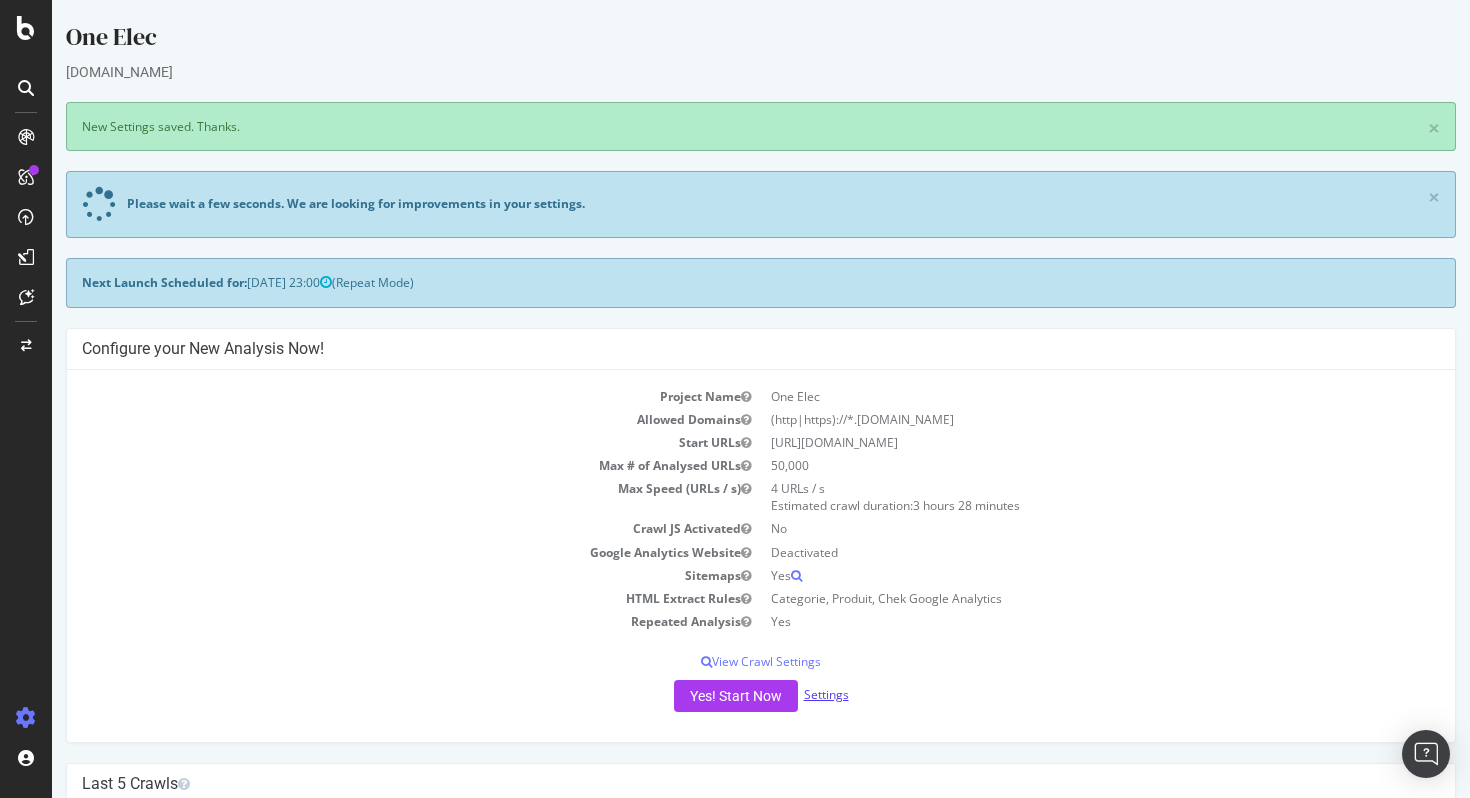 click on "Settings" at bounding box center (826, 694) 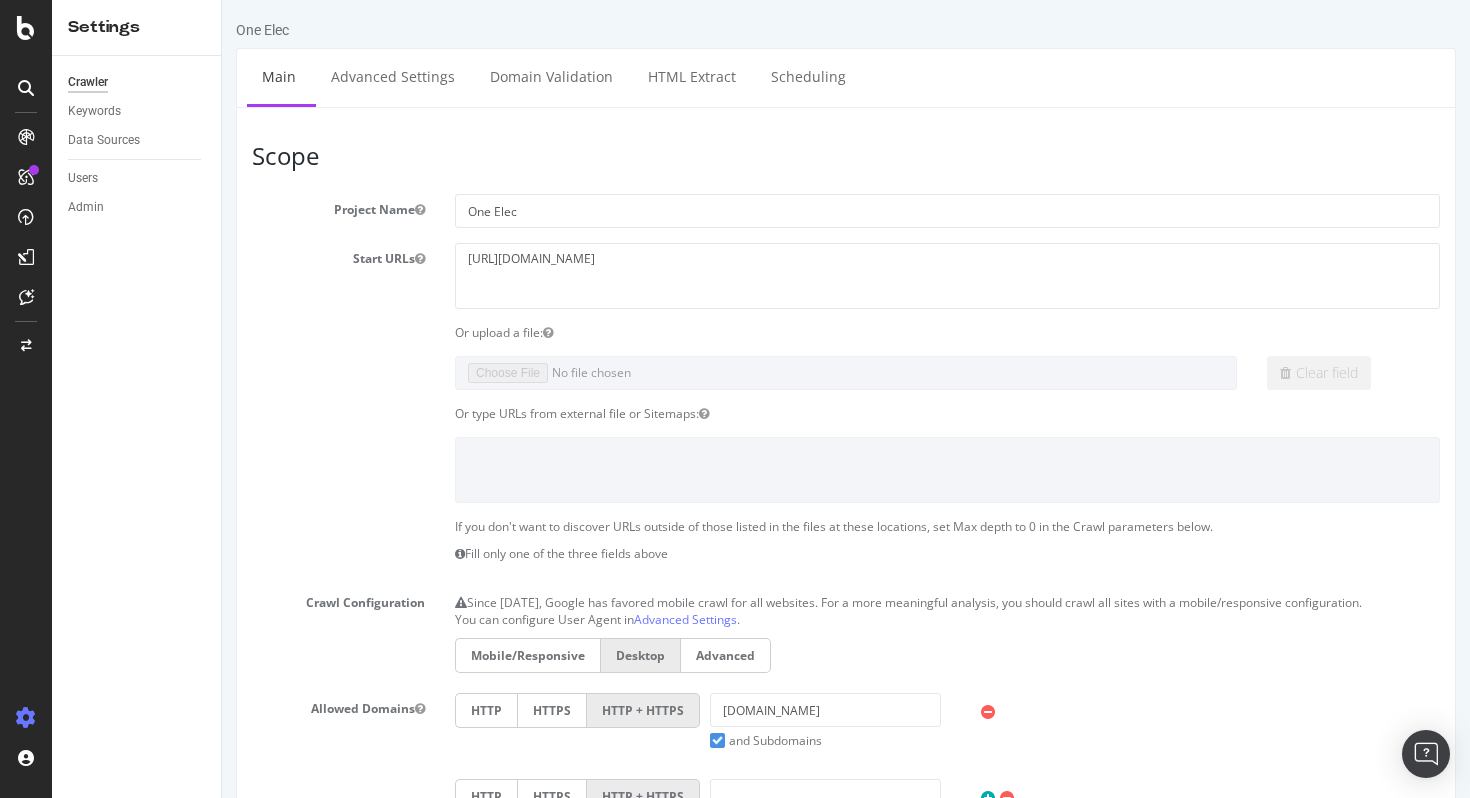 scroll, scrollTop: 0, scrollLeft: 0, axis: both 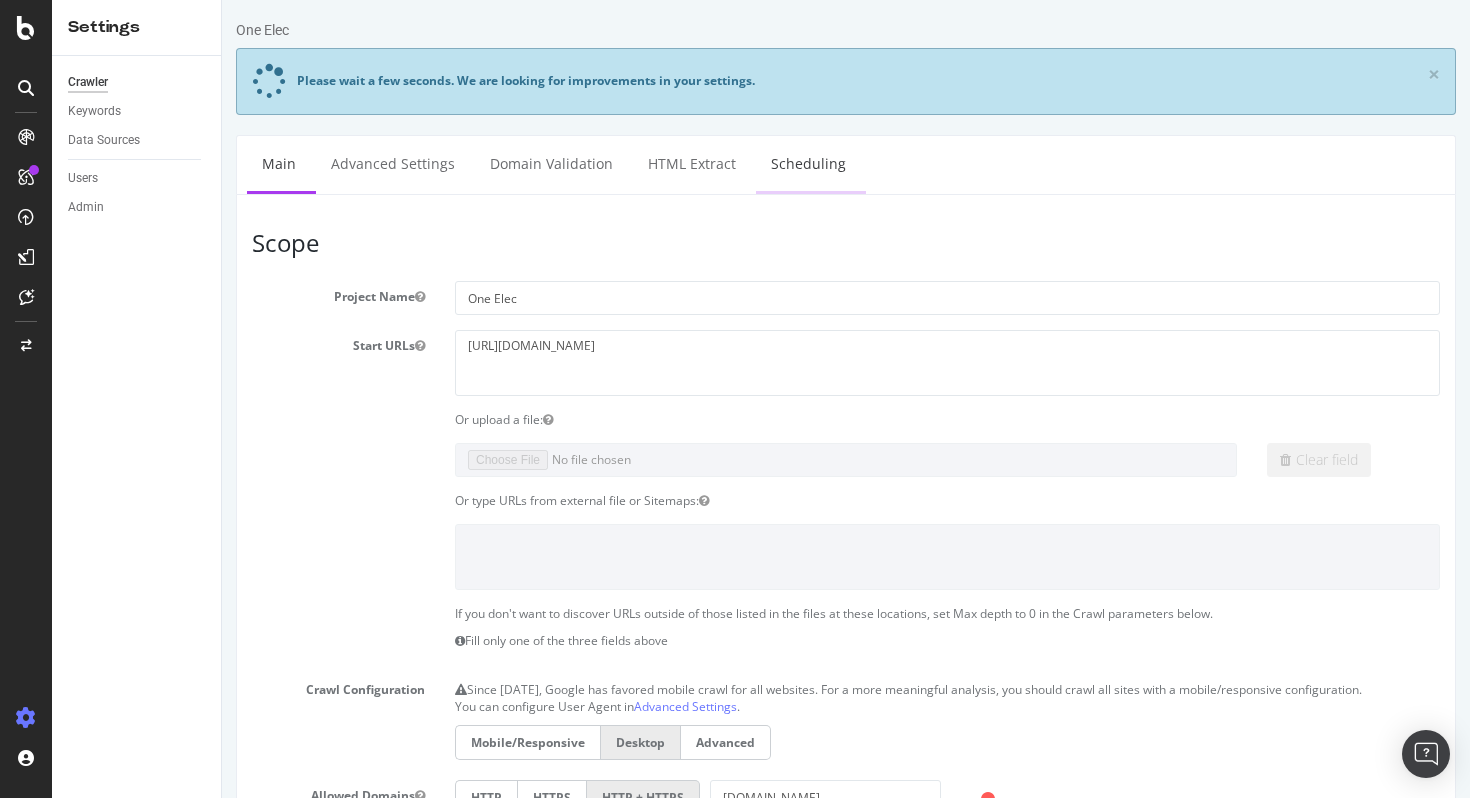 click on "Scheduling" at bounding box center (808, 163) 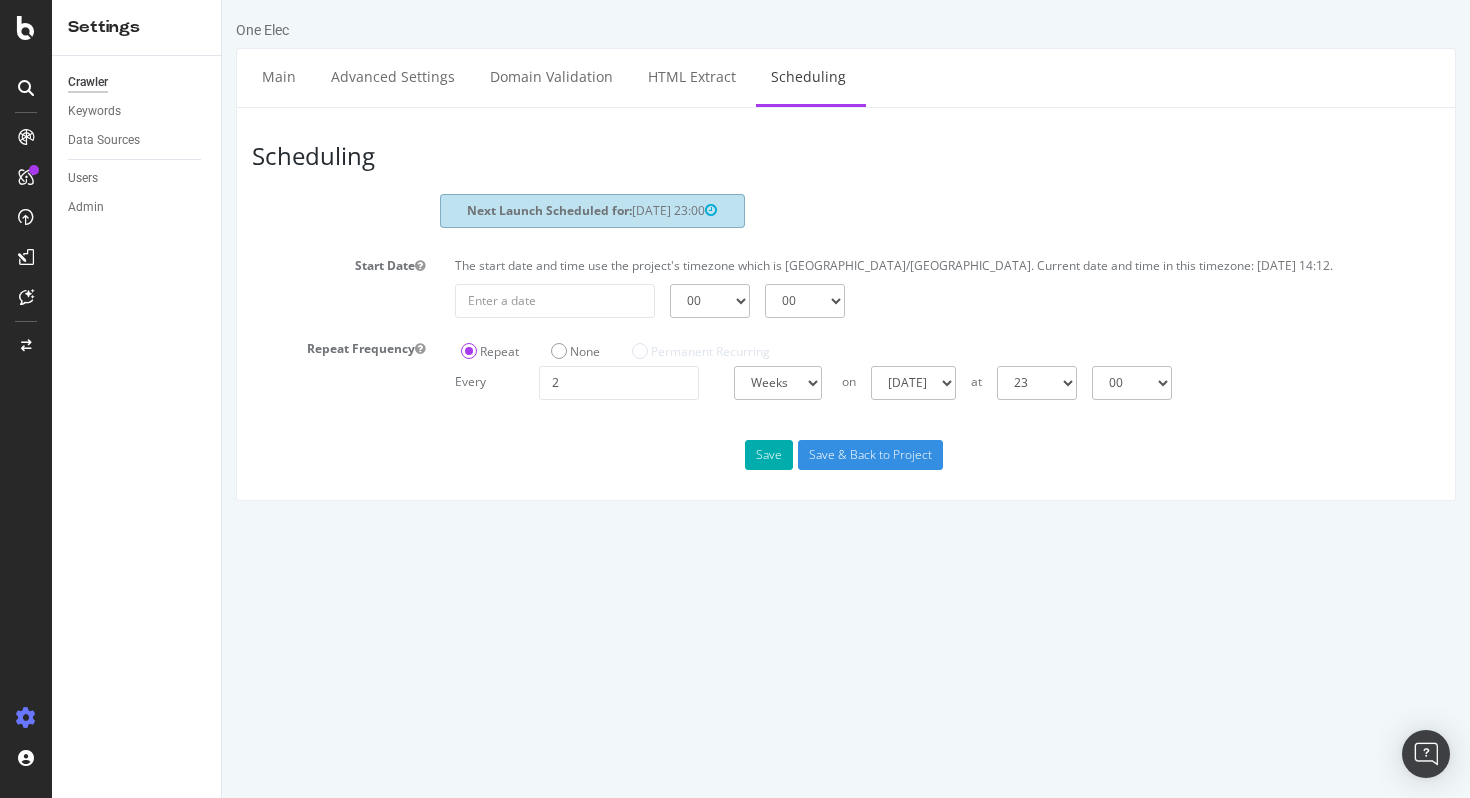 scroll, scrollTop: 0, scrollLeft: 0, axis: both 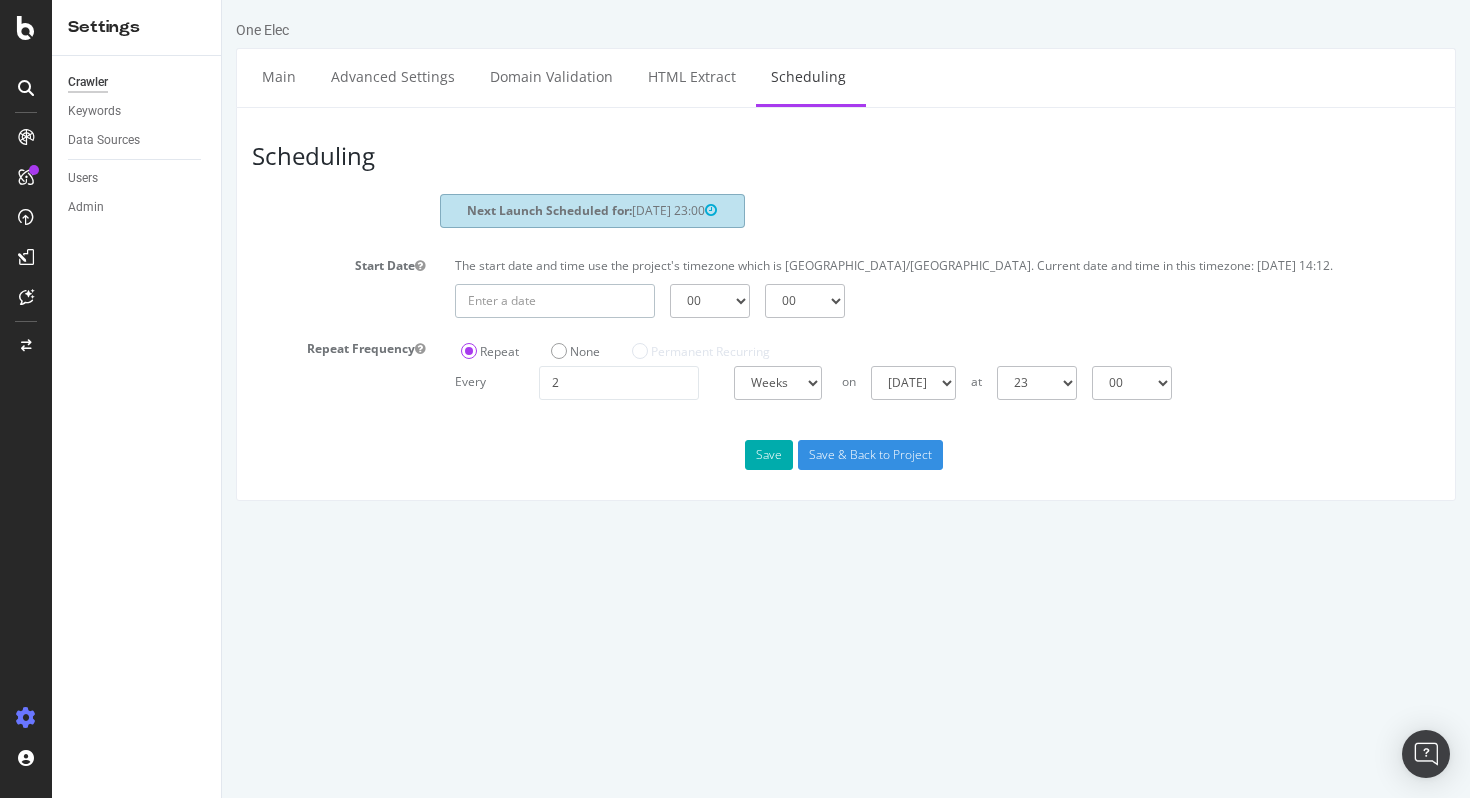 type on "[DATE]" 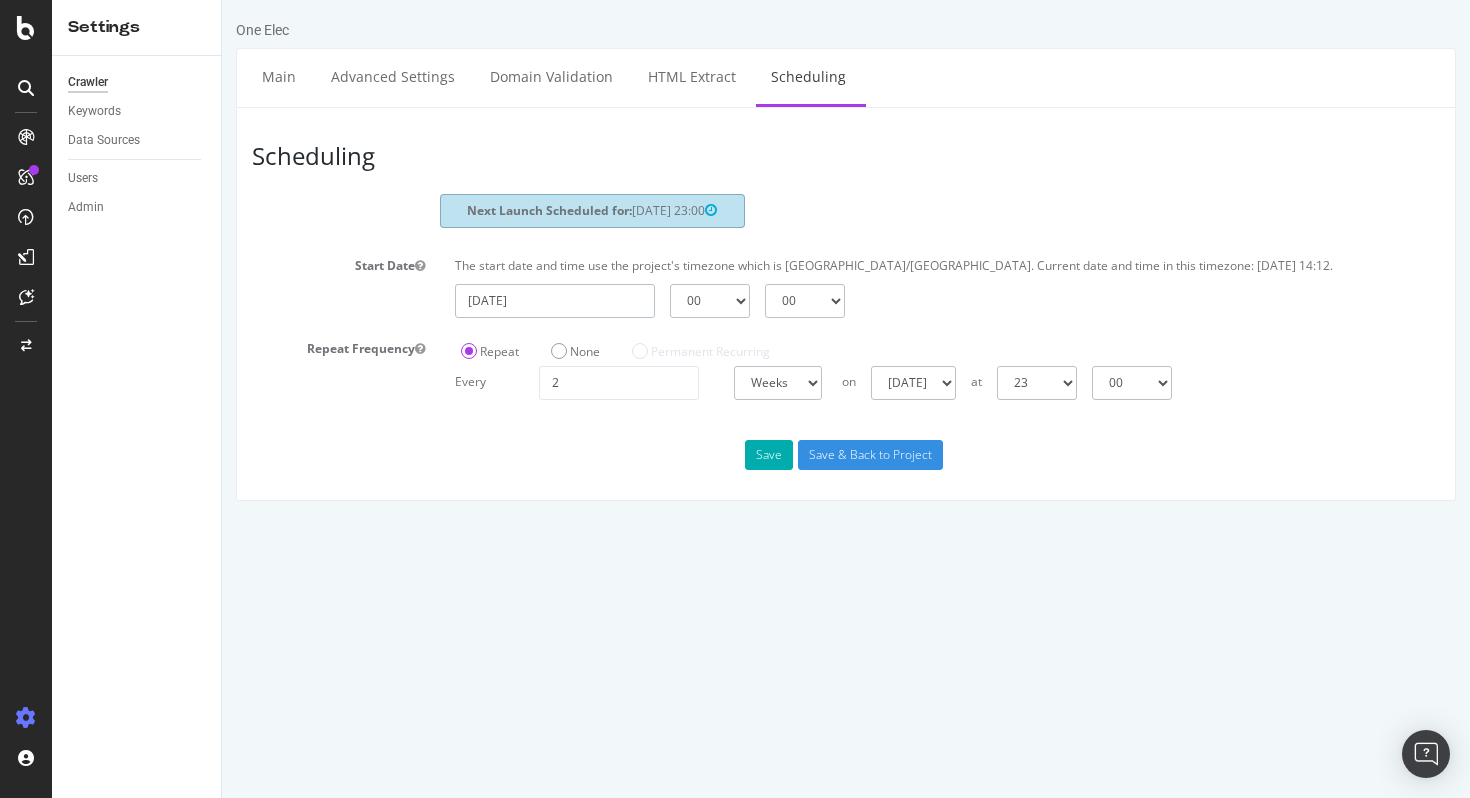 click on "[DATE]" at bounding box center [555, 301] 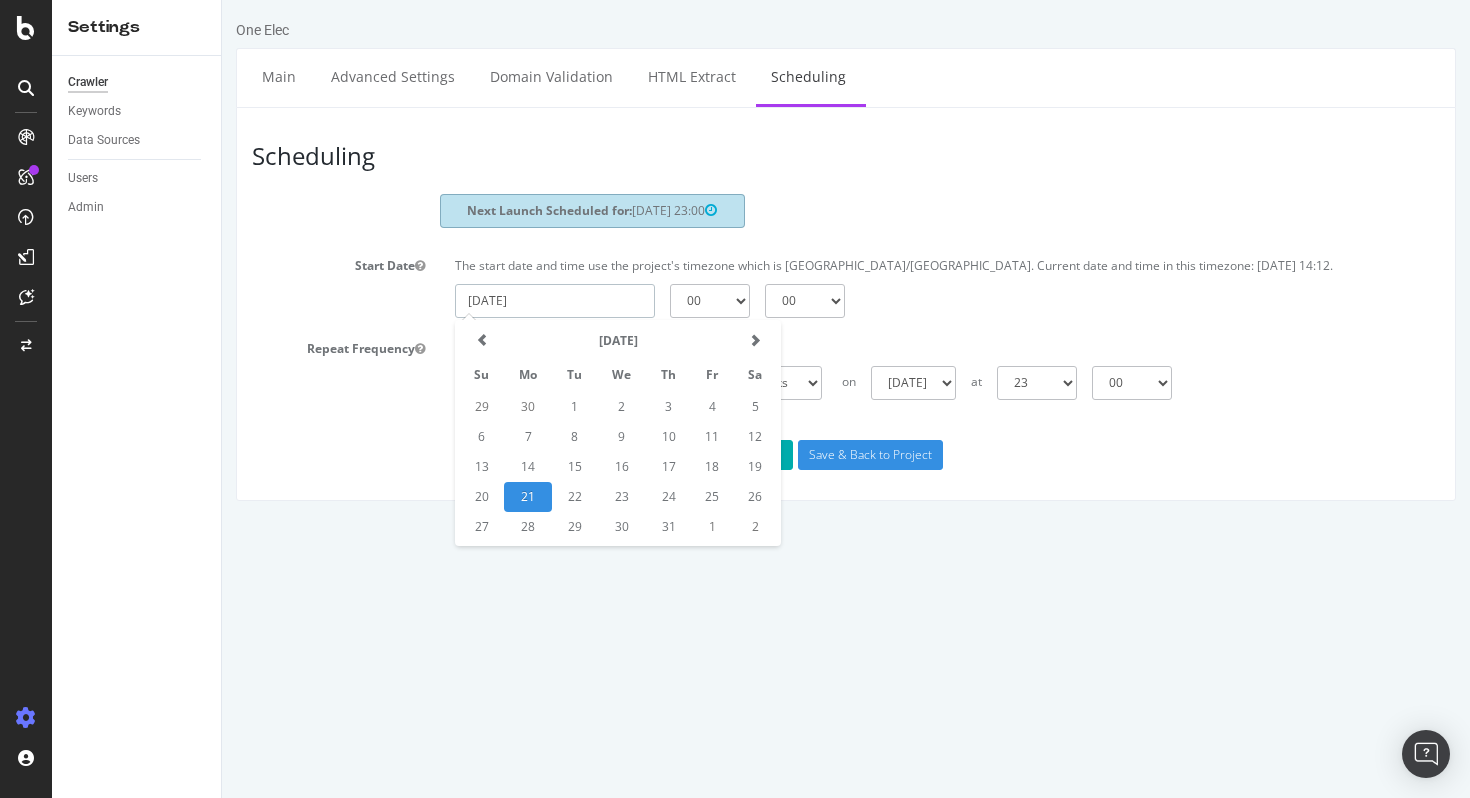 click on "21" at bounding box center (528, 497) 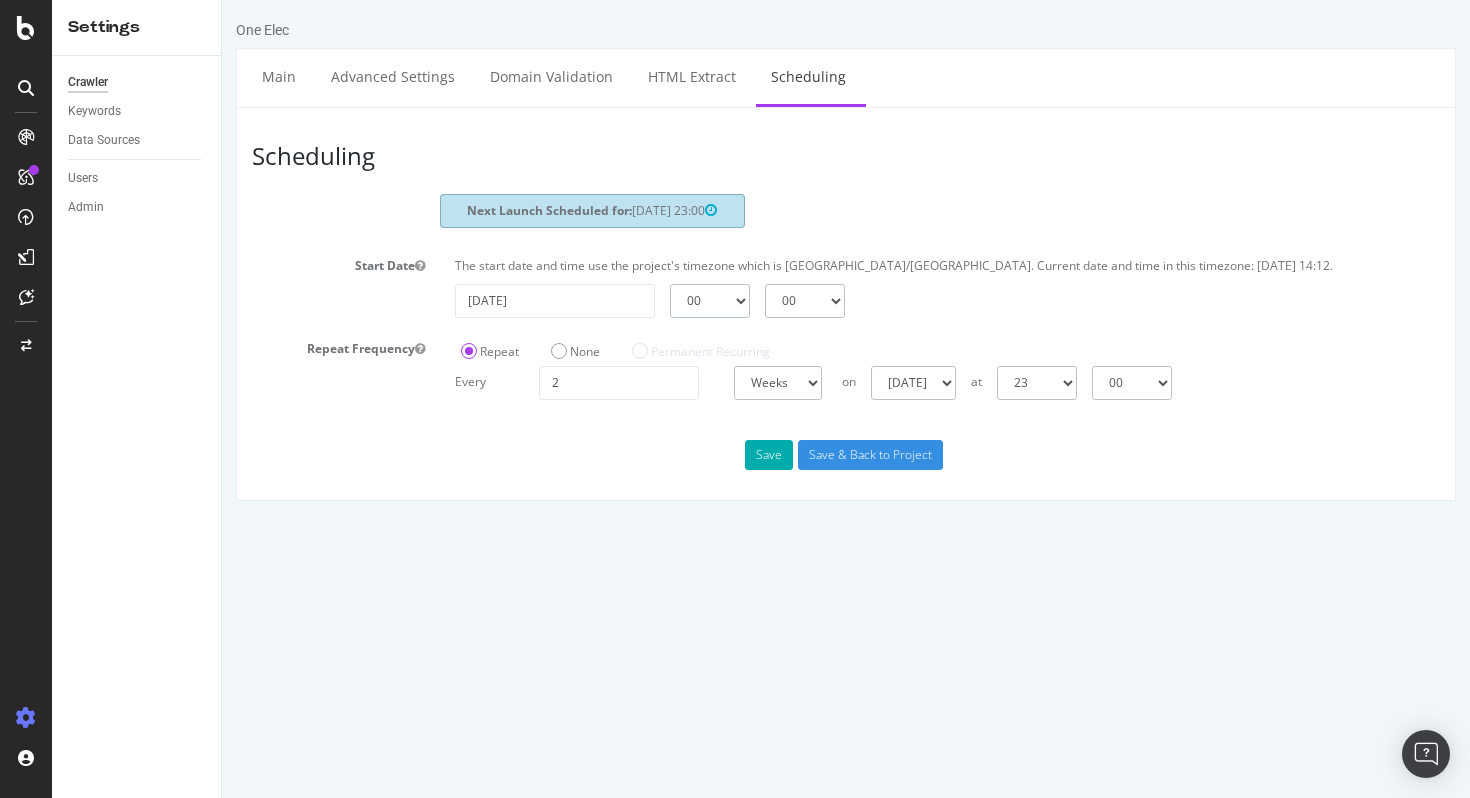 click on "00 01 02 03 04 05 06 07 08 09 10 11 12 13 14 15 16 17 18 19 20 21 22 23" at bounding box center [710, 301] 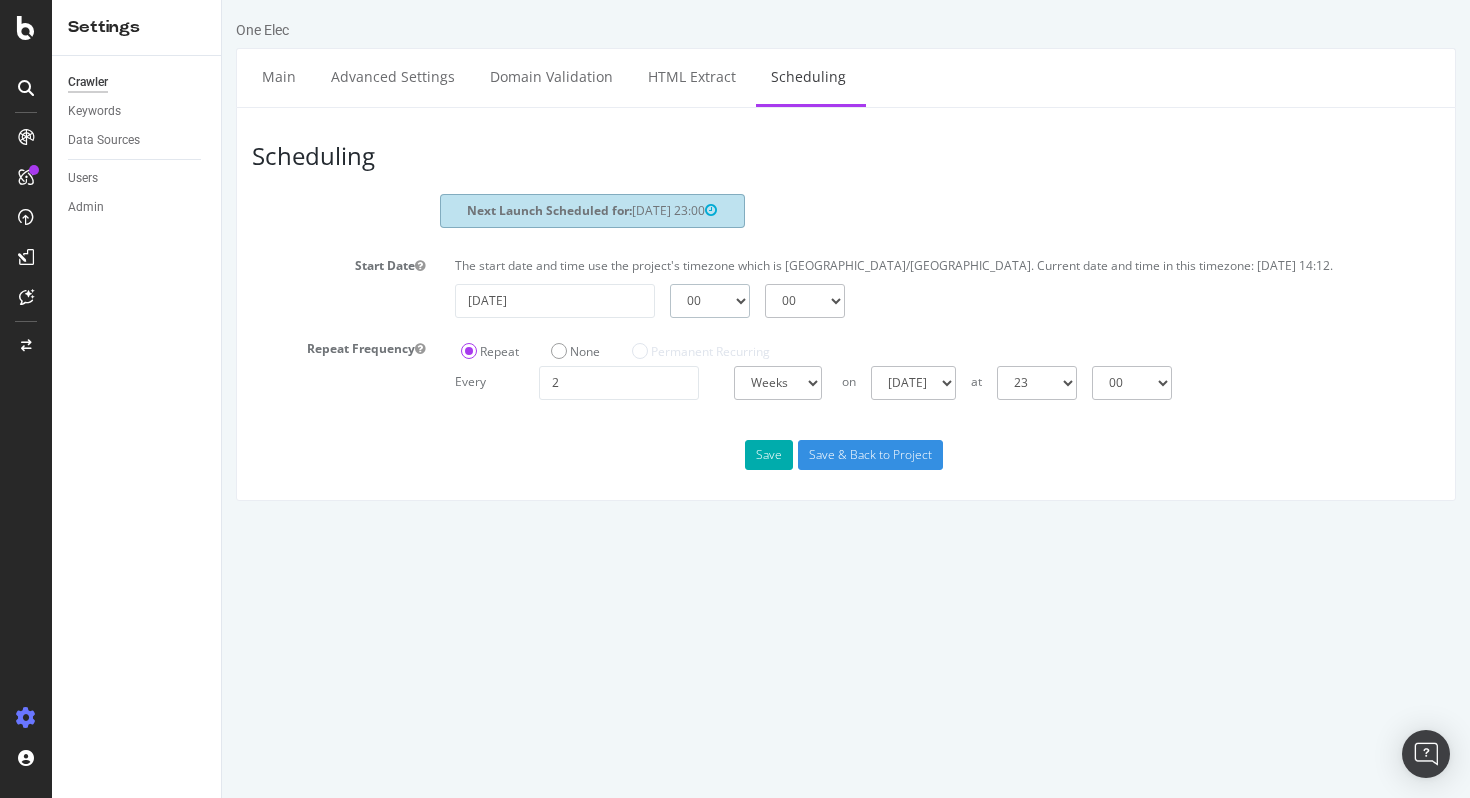 select on "22" 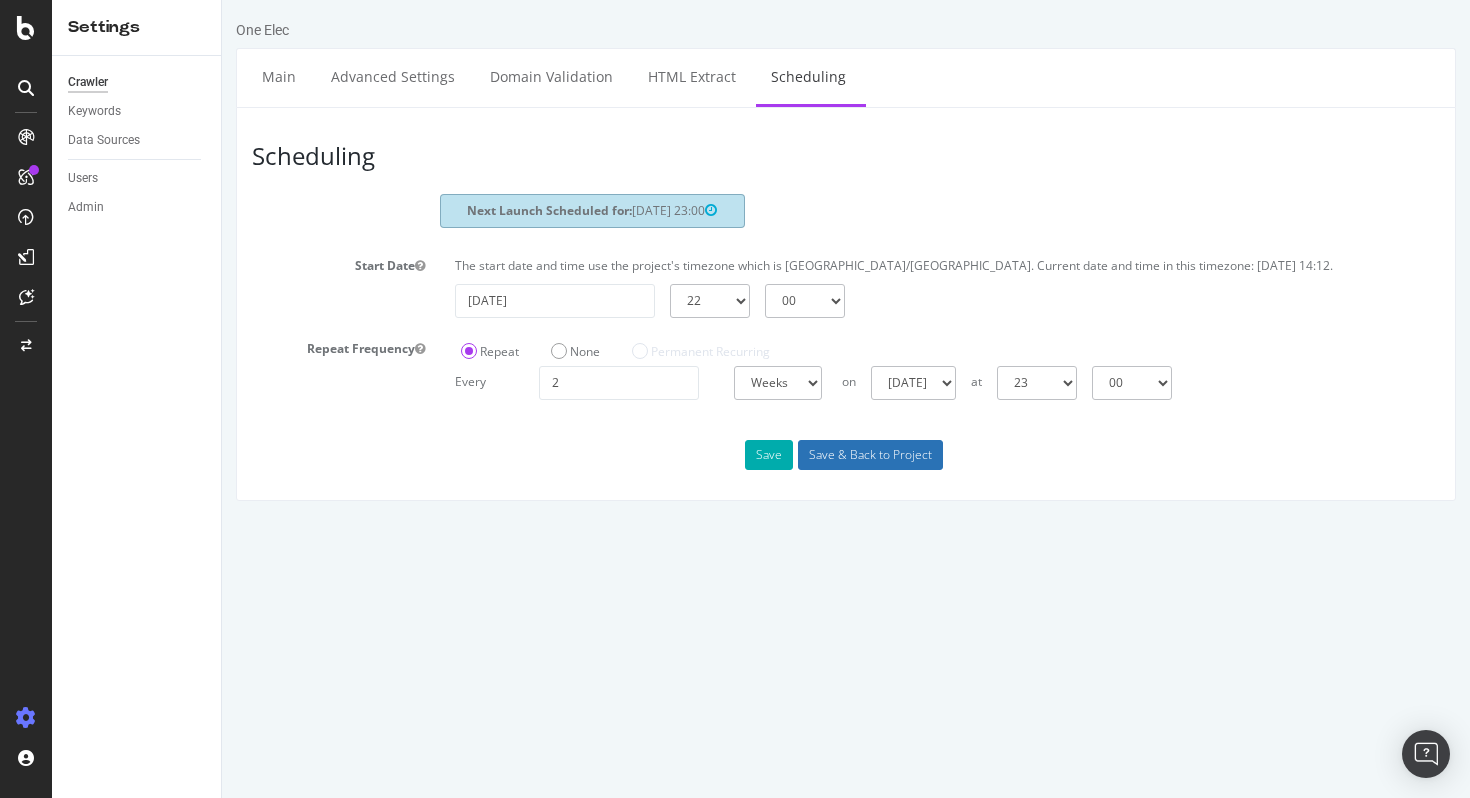 click on "Save & Back to Project" at bounding box center [870, 455] 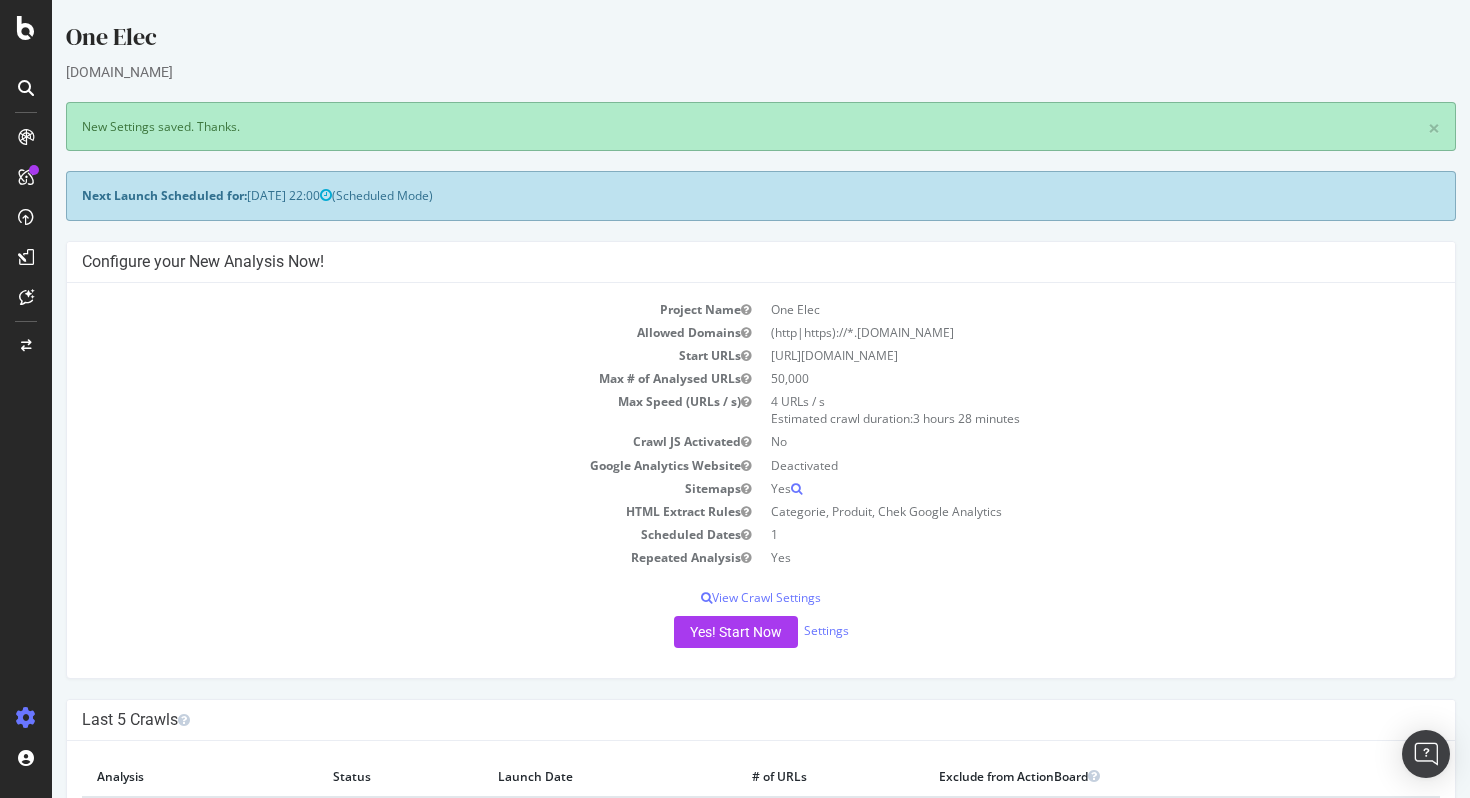 scroll, scrollTop: 0, scrollLeft: 0, axis: both 